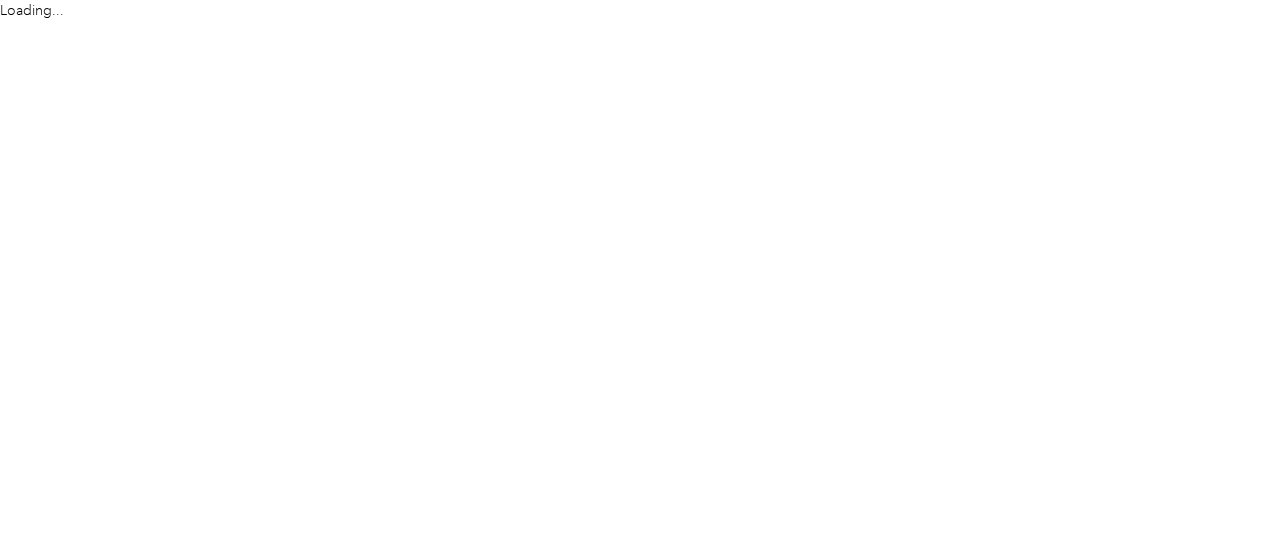 scroll, scrollTop: 0, scrollLeft: 0, axis: both 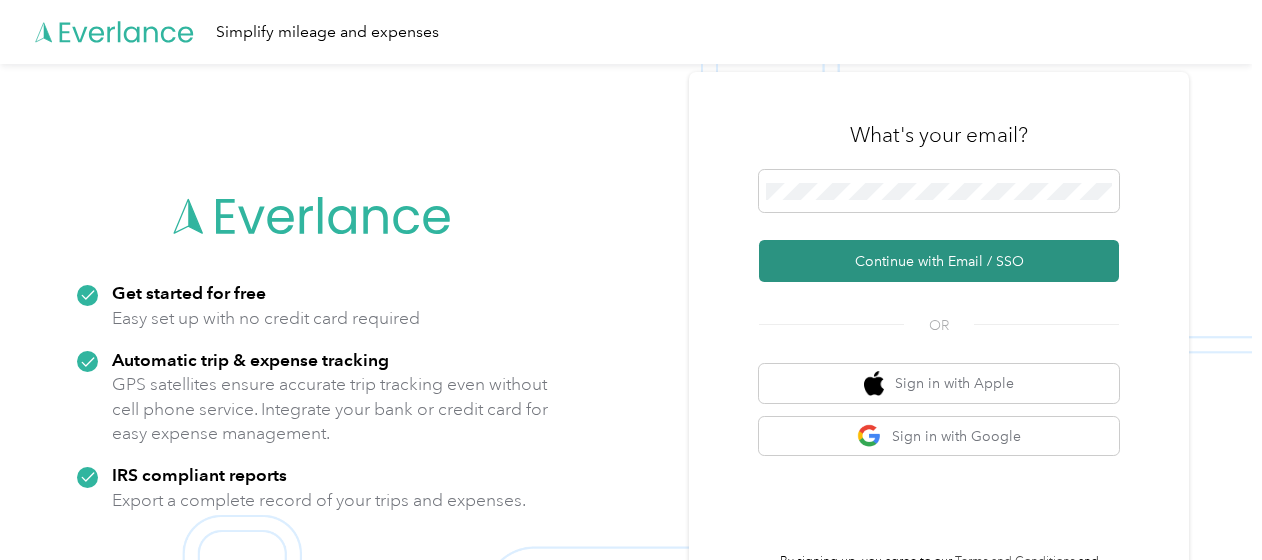 click on "Continue with Email / SSO" at bounding box center [939, 261] 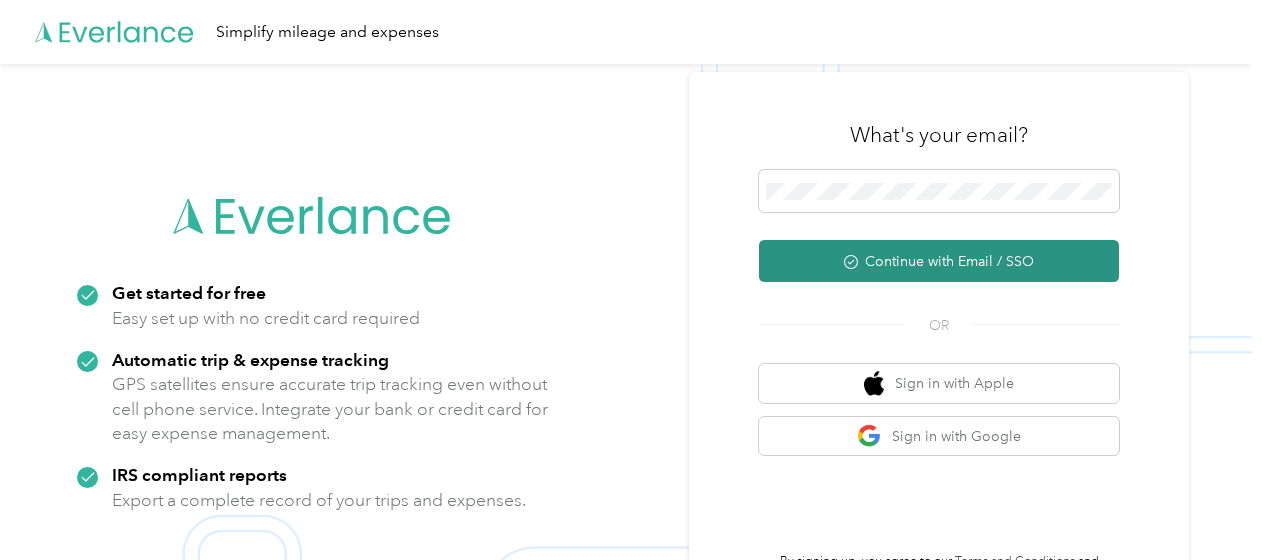 click on "Continue with Email / SSO" at bounding box center [939, 261] 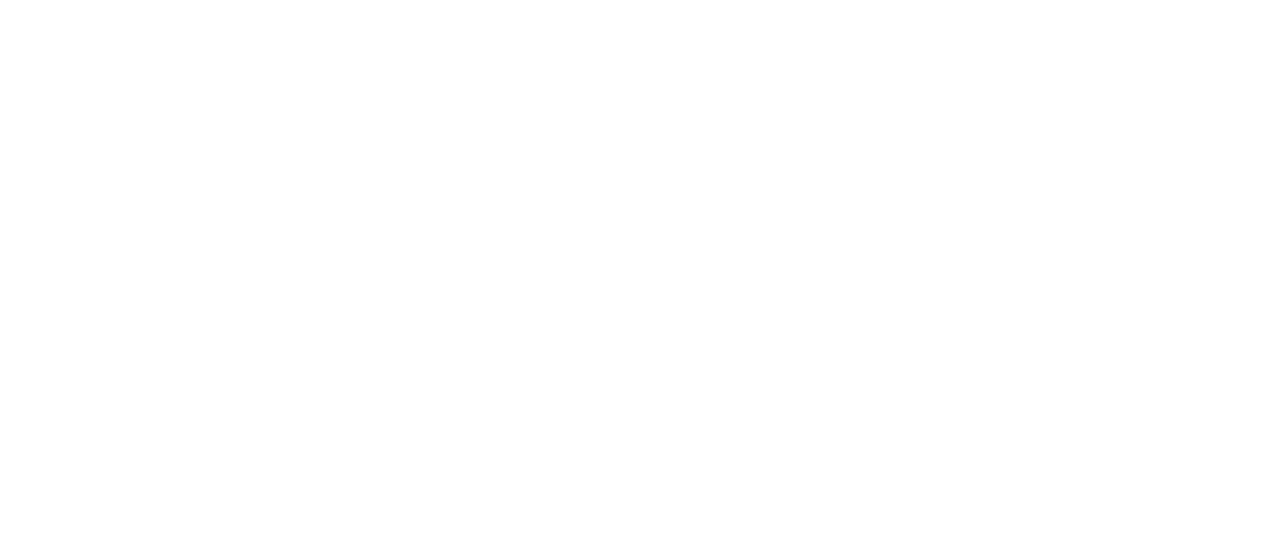 scroll, scrollTop: 0, scrollLeft: 0, axis: both 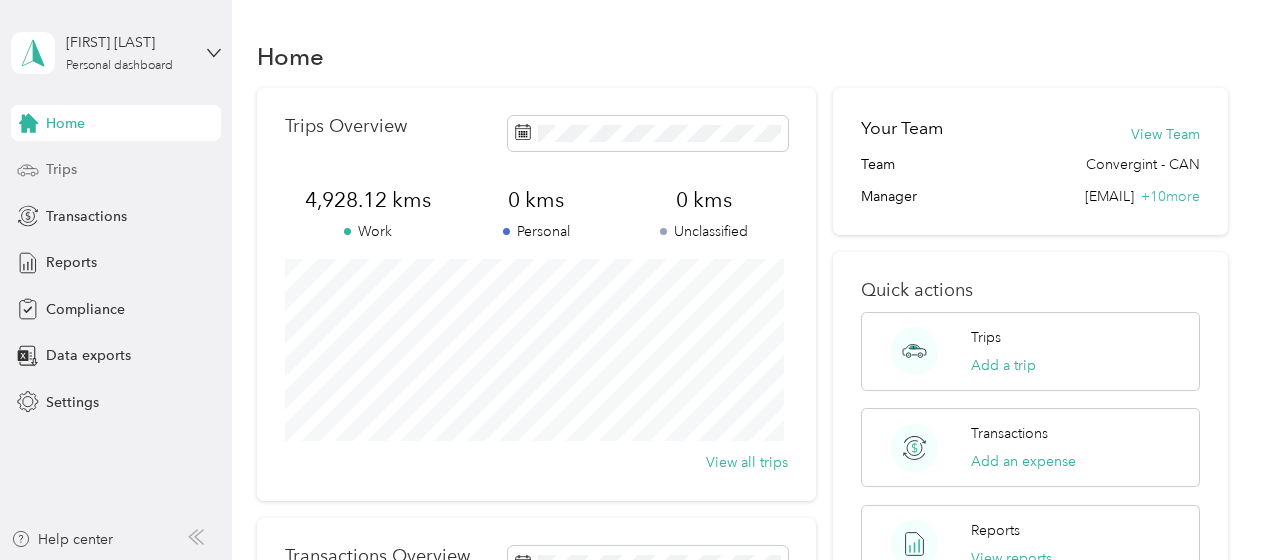click on "Trips" at bounding box center [61, 169] 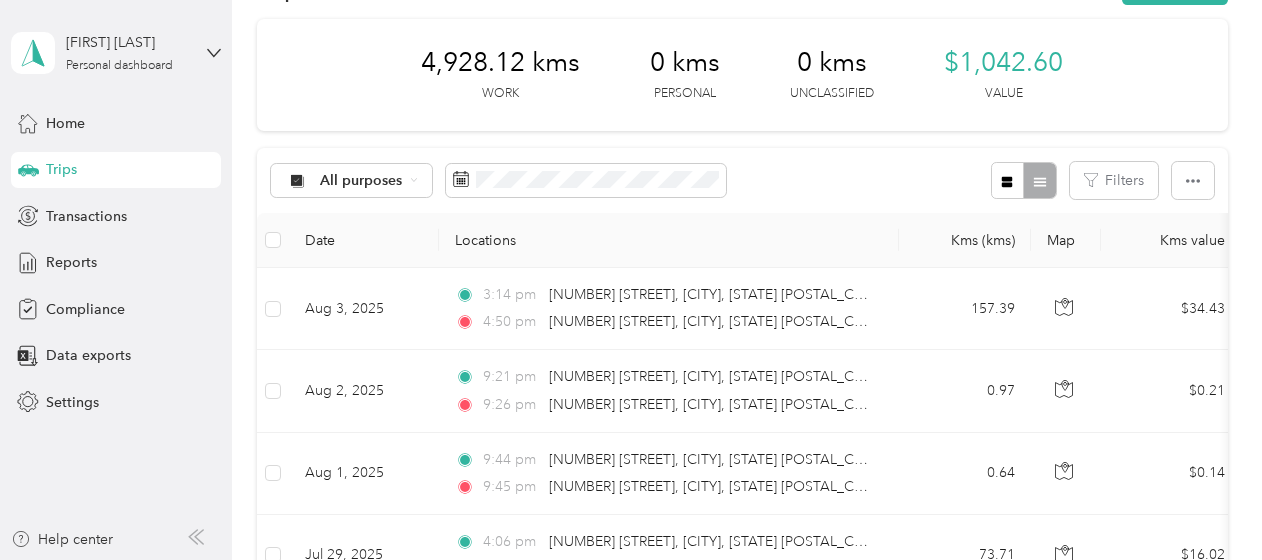 scroll, scrollTop: 100, scrollLeft: 0, axis: vertical 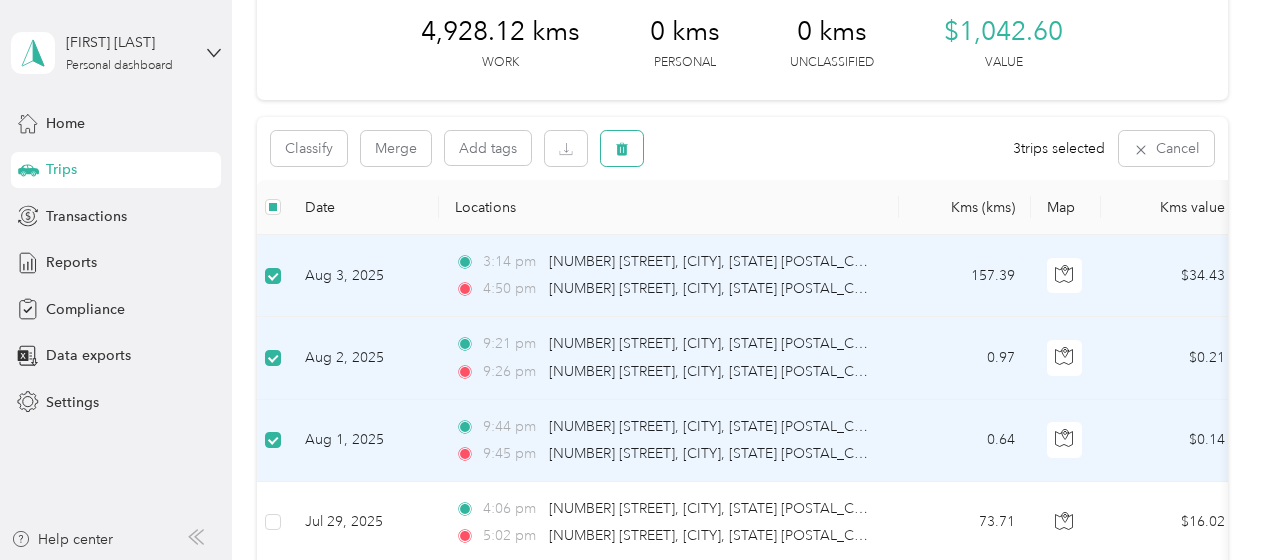 click 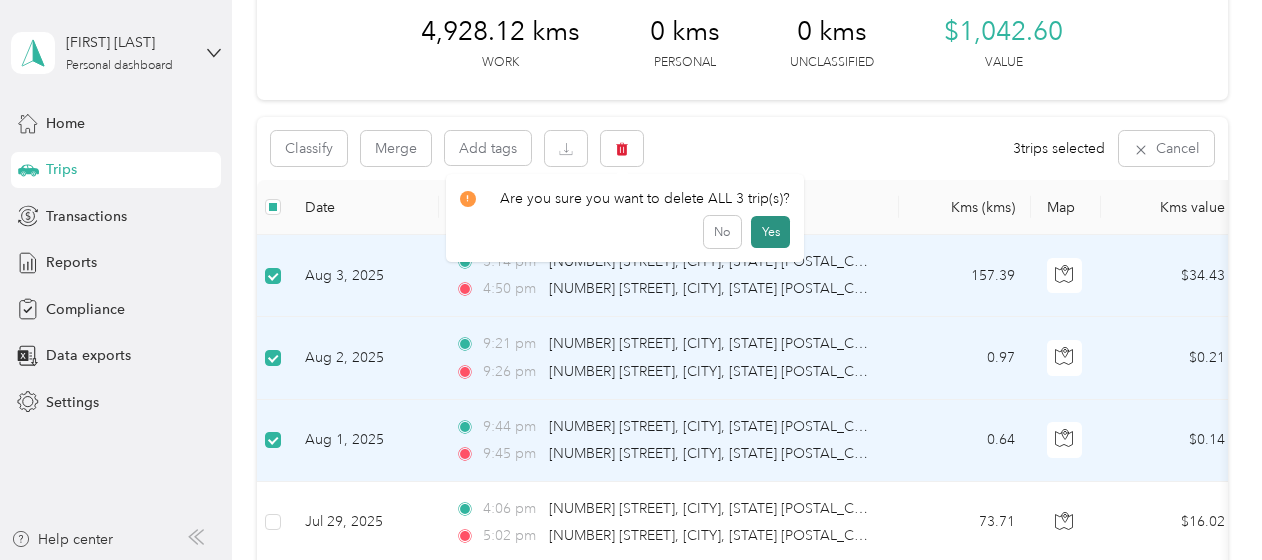click on "Yes" at bounding box center (770, 232) 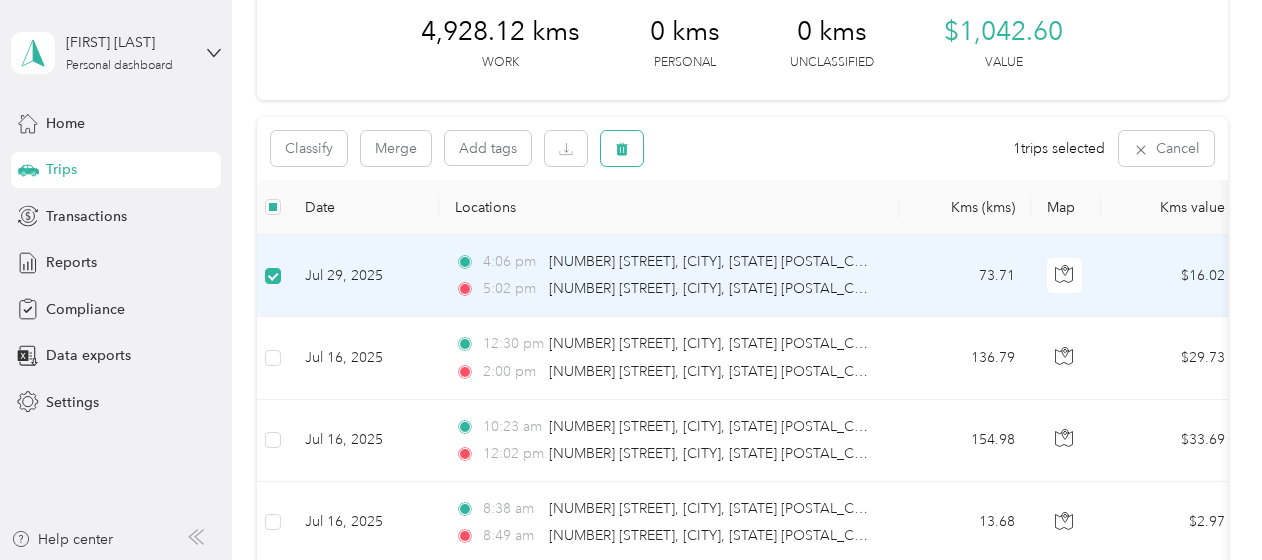 click at bounding box center [622, 148] 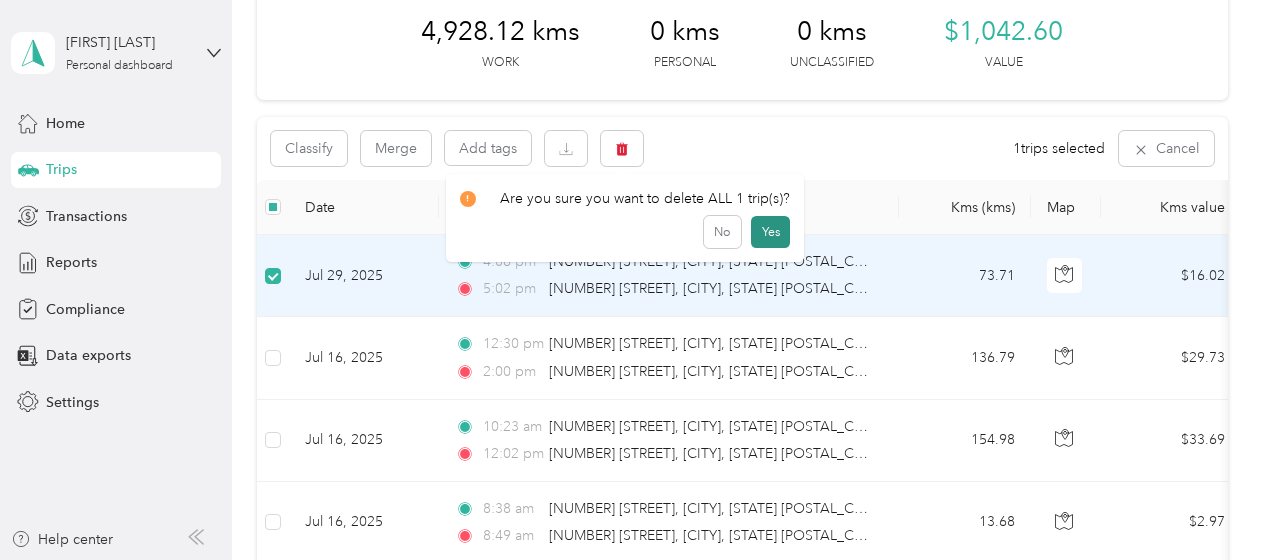 click on "Yes" at bounding box center [770, 232] 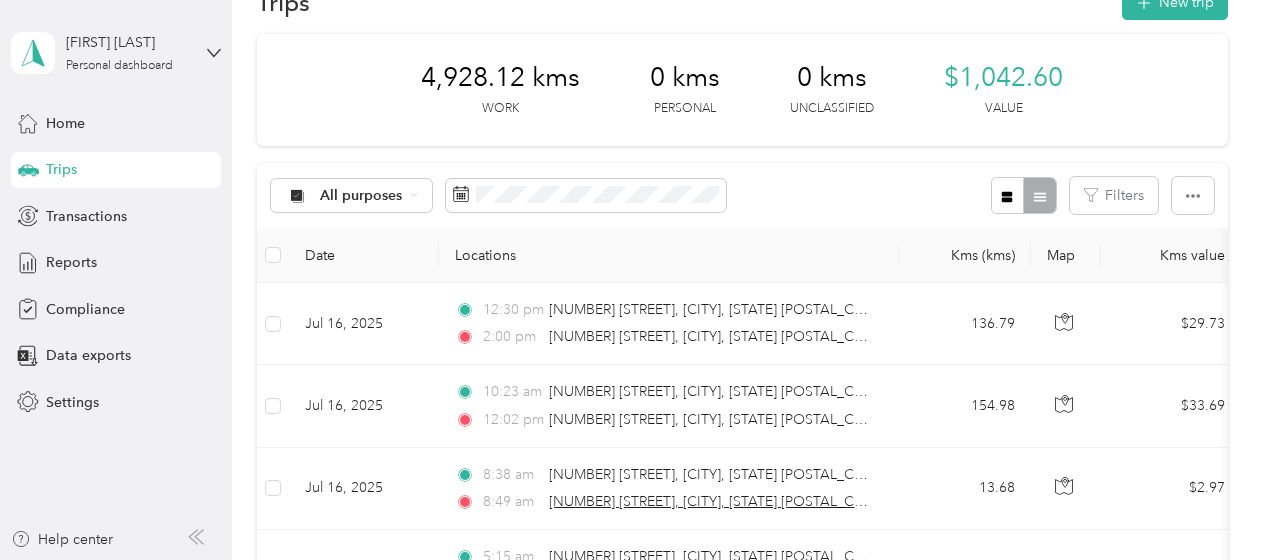 scroll, scrollTop: 0, scrollLeft: 0, axis: both 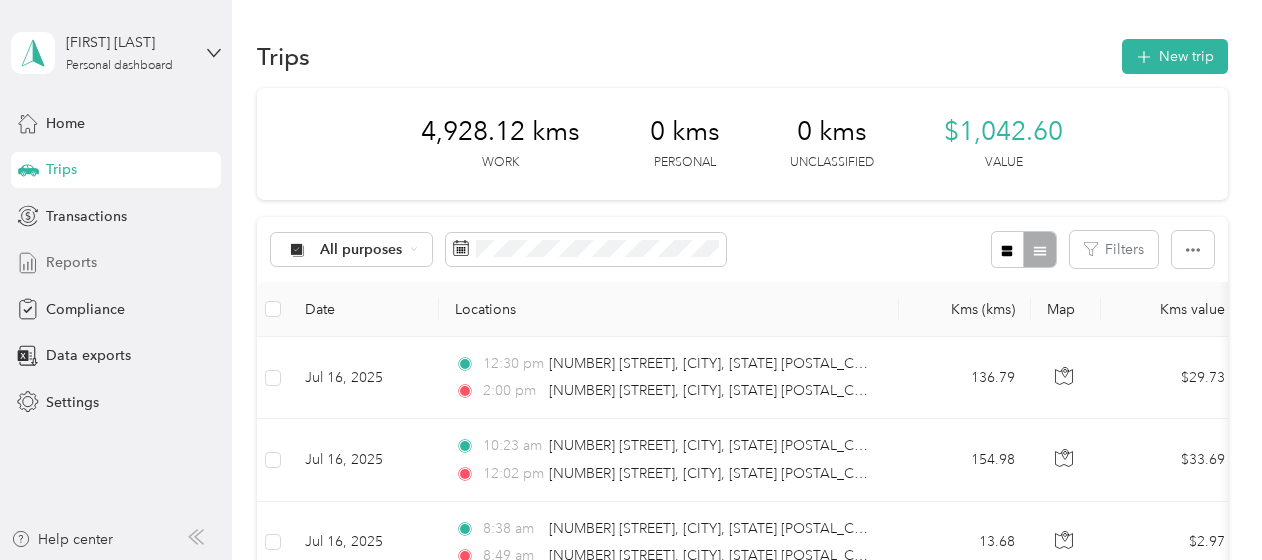 click on "Reports" at bounding box center (71, 262) 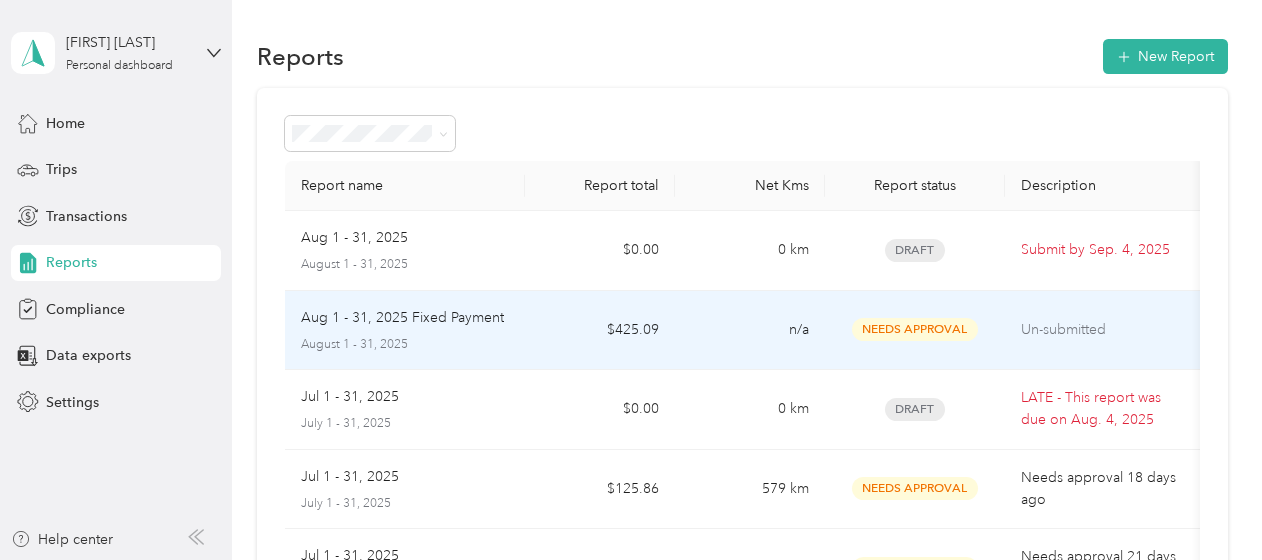 scroll, scrollTop: 100, scrollLeft: 0, axis: vertical 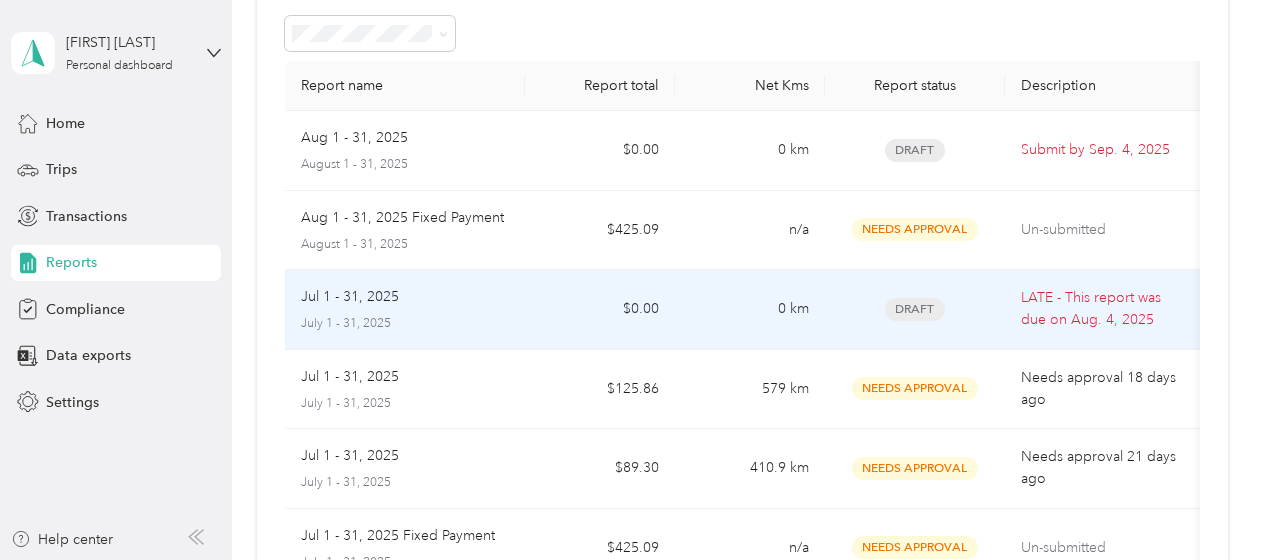 click on "Draft" at bounding box center (915, 309) 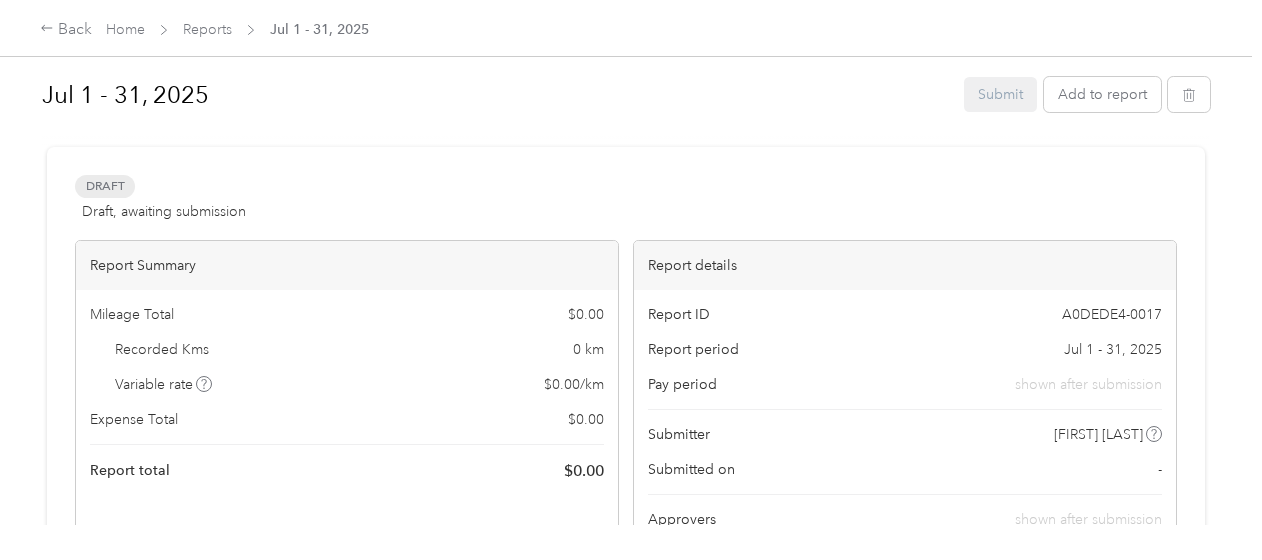 scroll, scrollTop: 0, scrollLeft: 0, axis: both 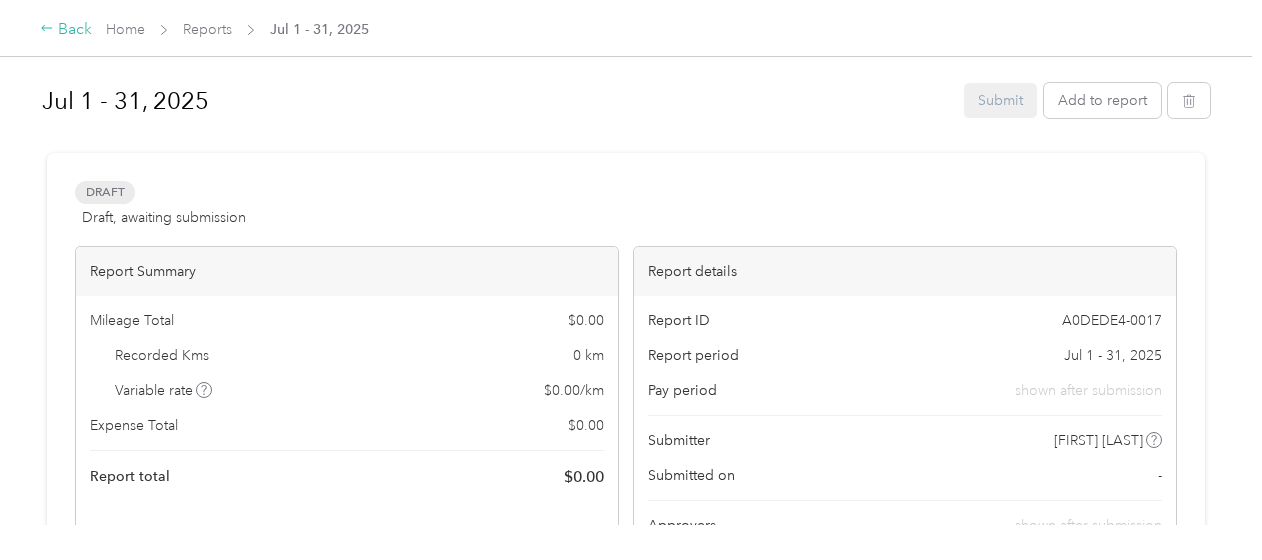 click 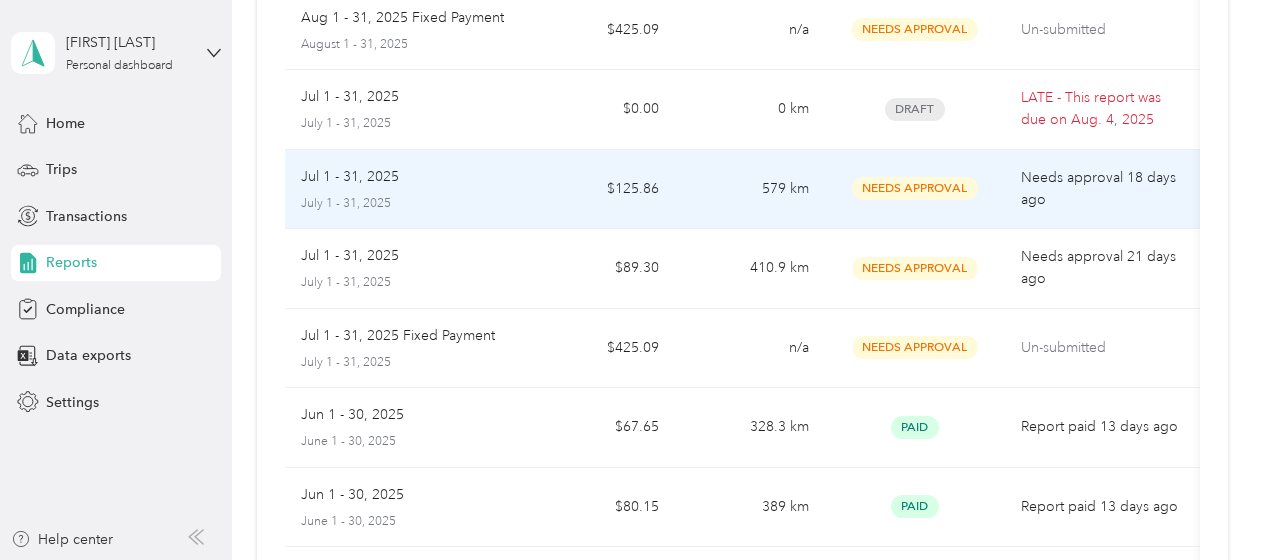 scroll, scrollTop: 0, scrollLeft: 0, axis: both 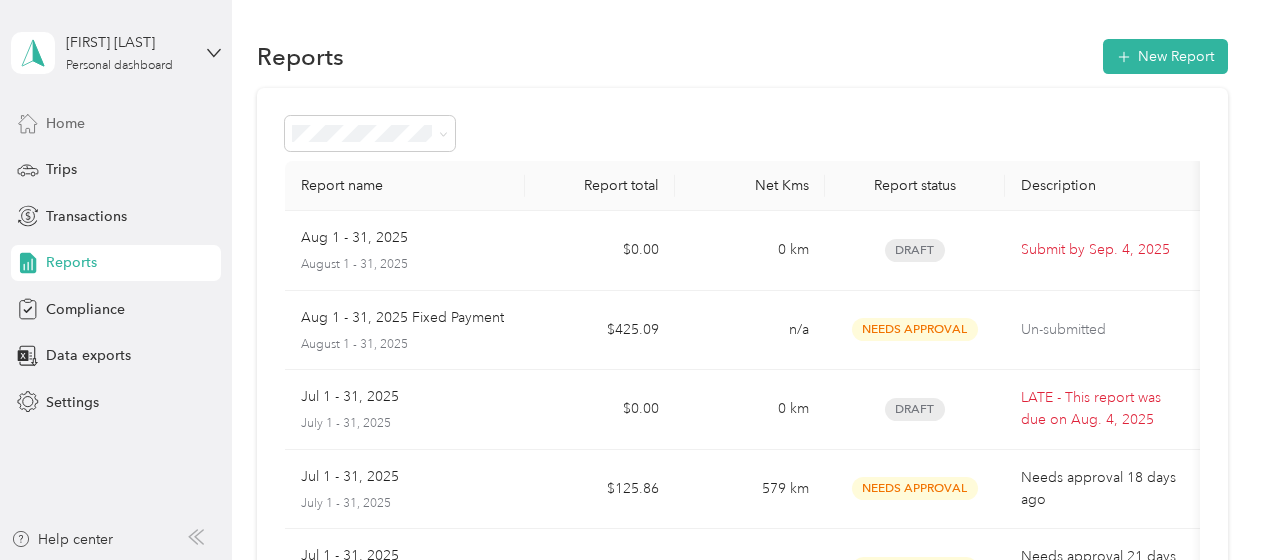 click on "Home" at bounding box center [65, 123] 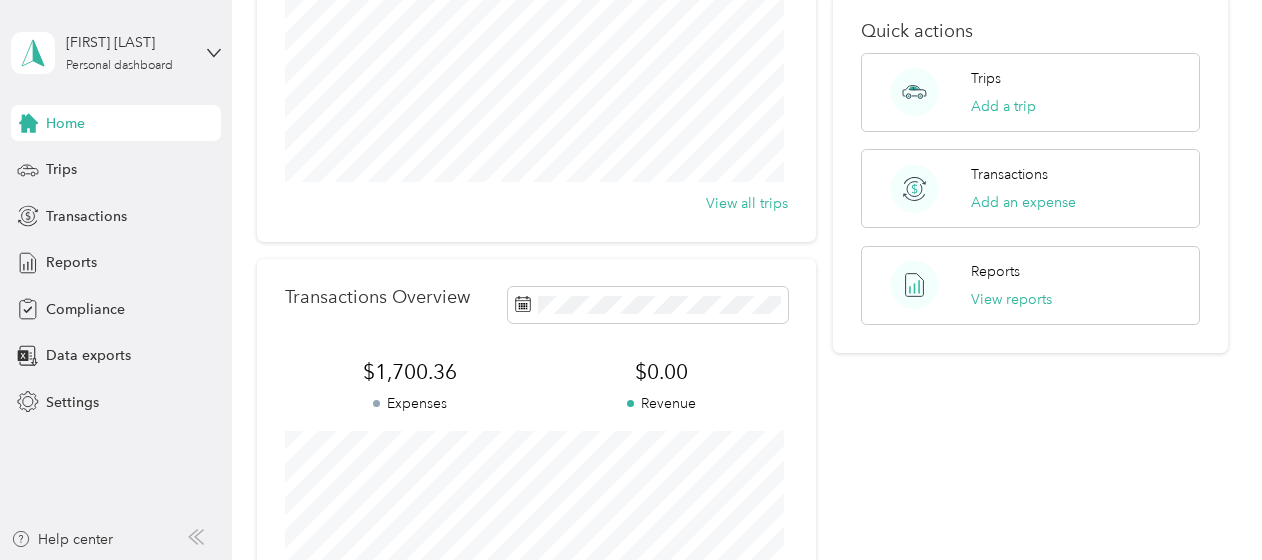 scroll, scrollTop: 300, scrollLeft: 0, axis: vertical 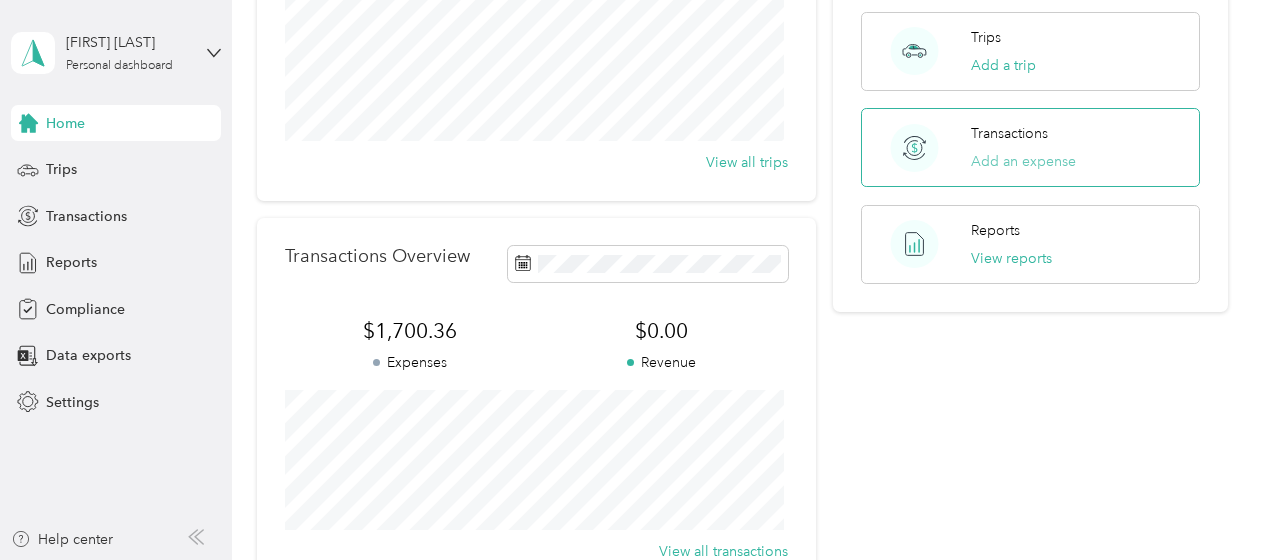 click on "Add an expense" at bounding box center [1023, 161] 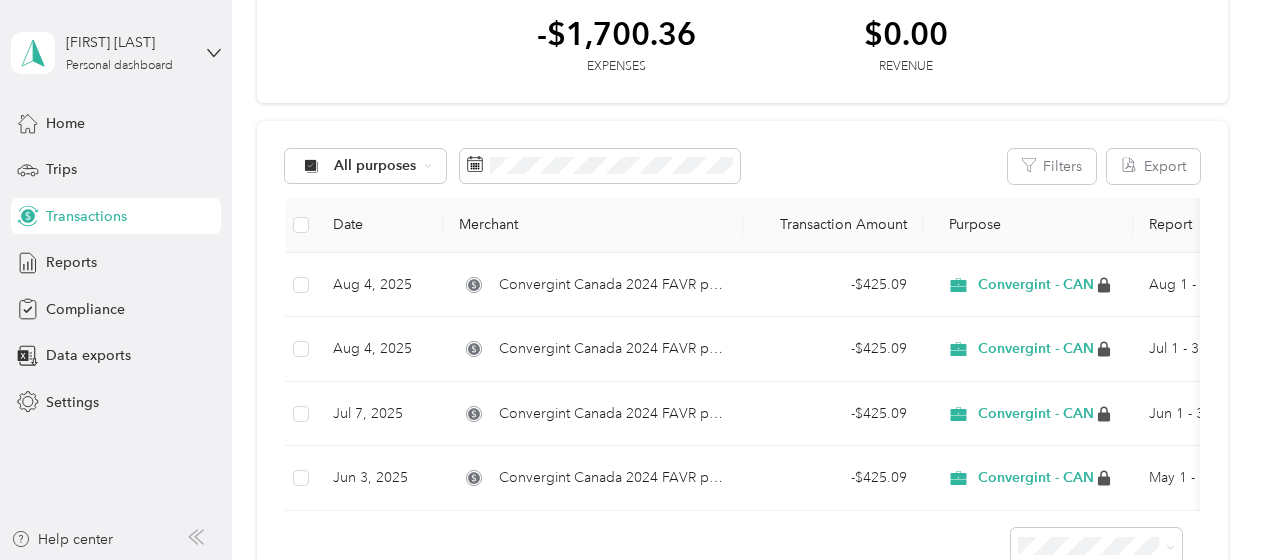 scroll, scrollTop: 0, scrollLeft: 0, axis: both 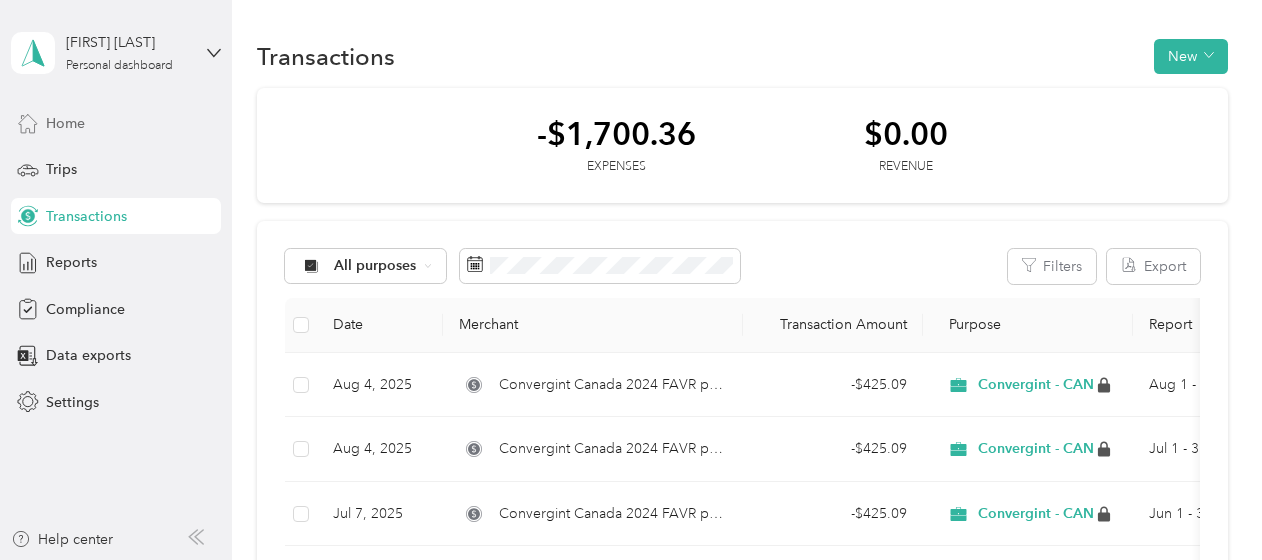 click on "Home" at bounding box center [65, 123] 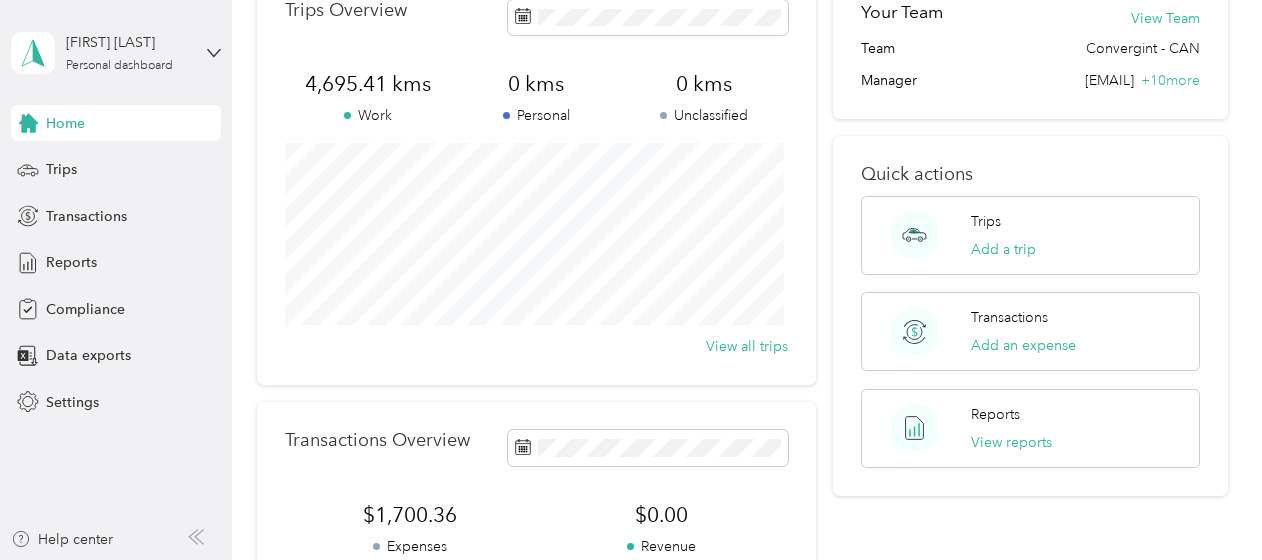 scroll, scrollTop: 200, scrollLeft: 0, axis: vertical 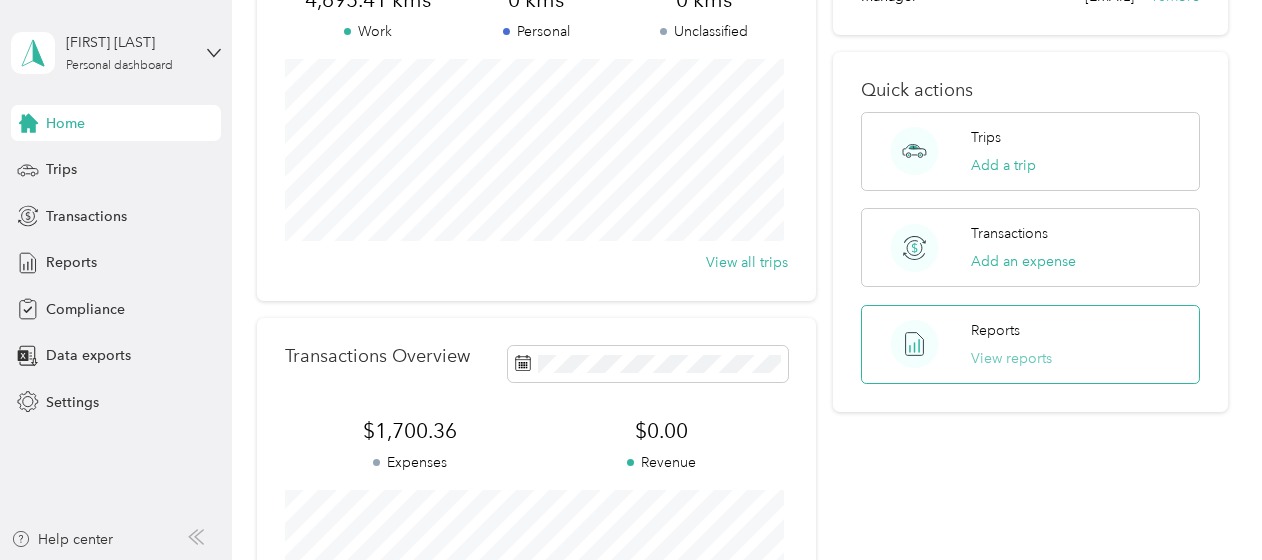 click on "View reports" at bounding box center [1011, 358] 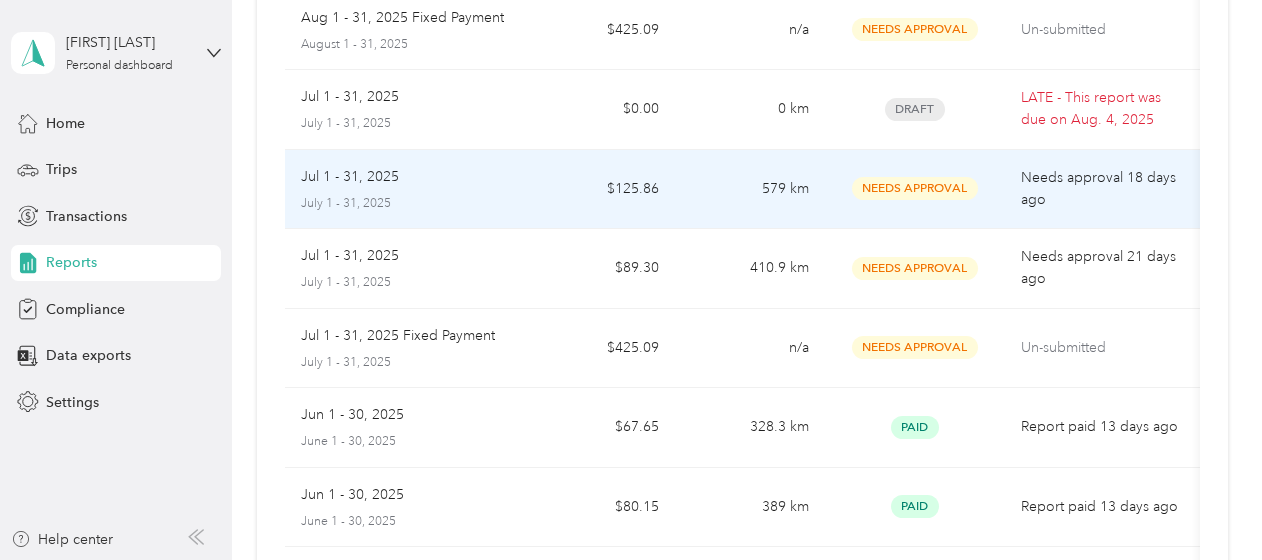 scroll, scrollTop: 200, scrollLeft: 0, axis: vertical 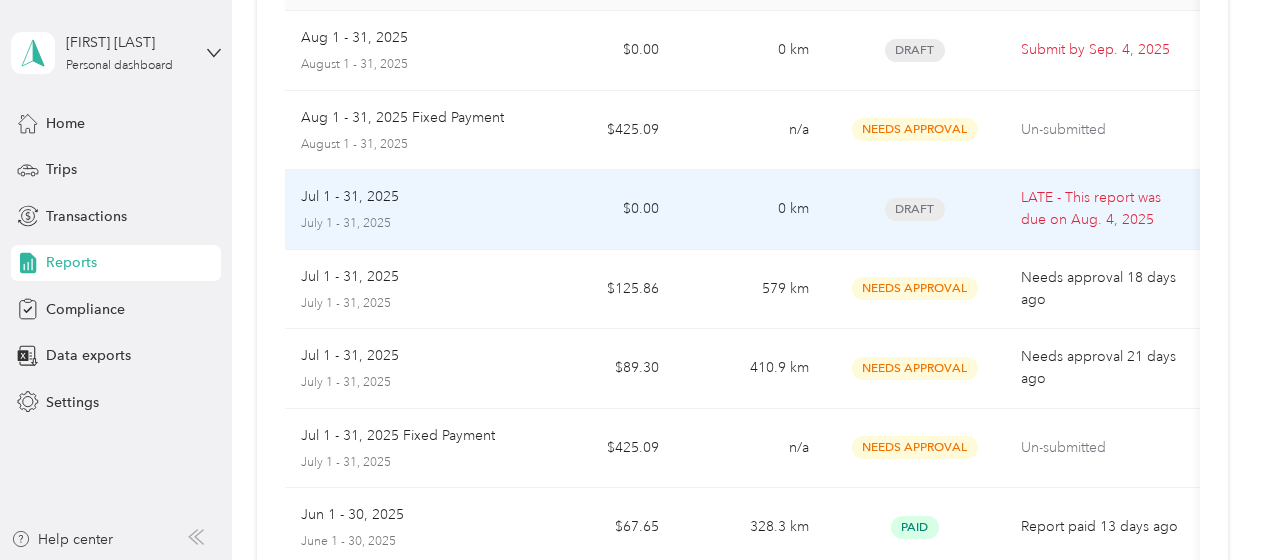 click on "Draft" at bounding box center (915, 209) 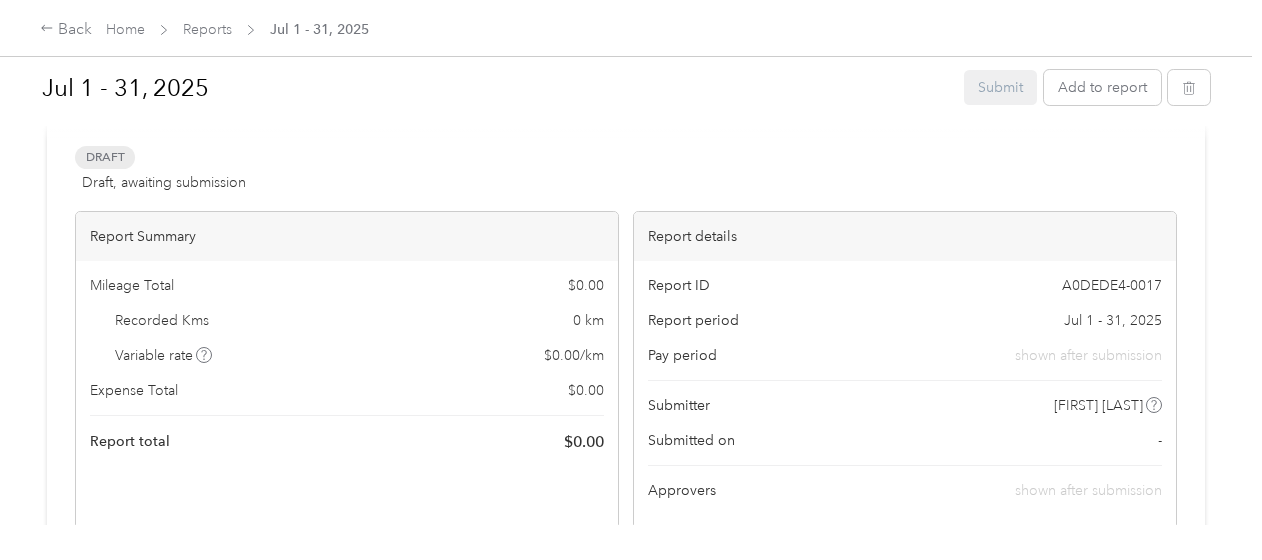 scroll, scrollTop: 0, scrollLeft: 0, axis: both 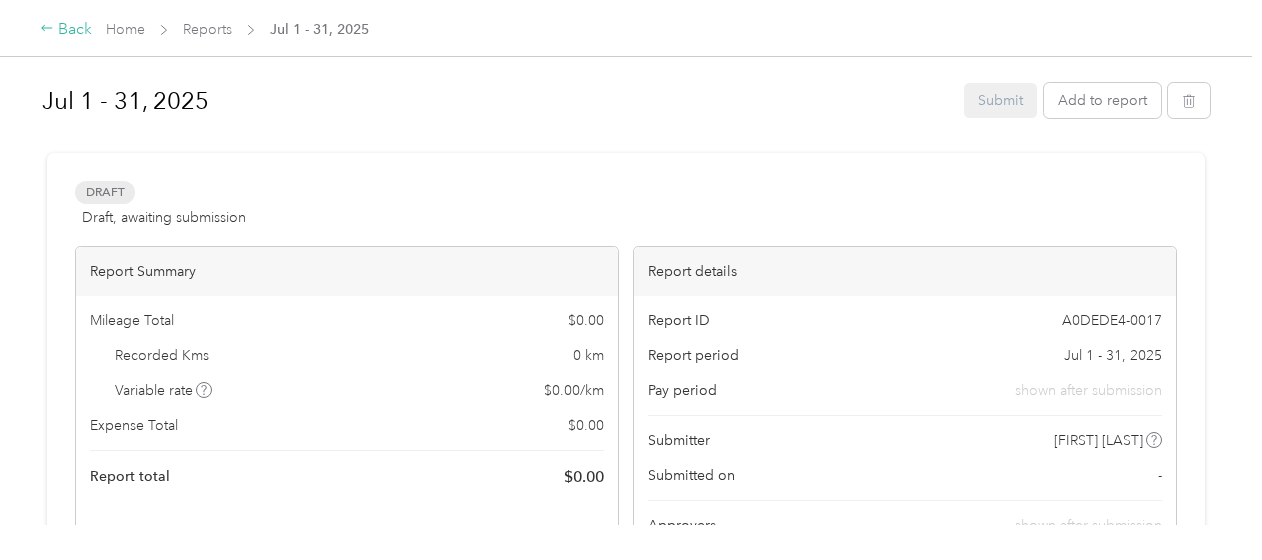 click 